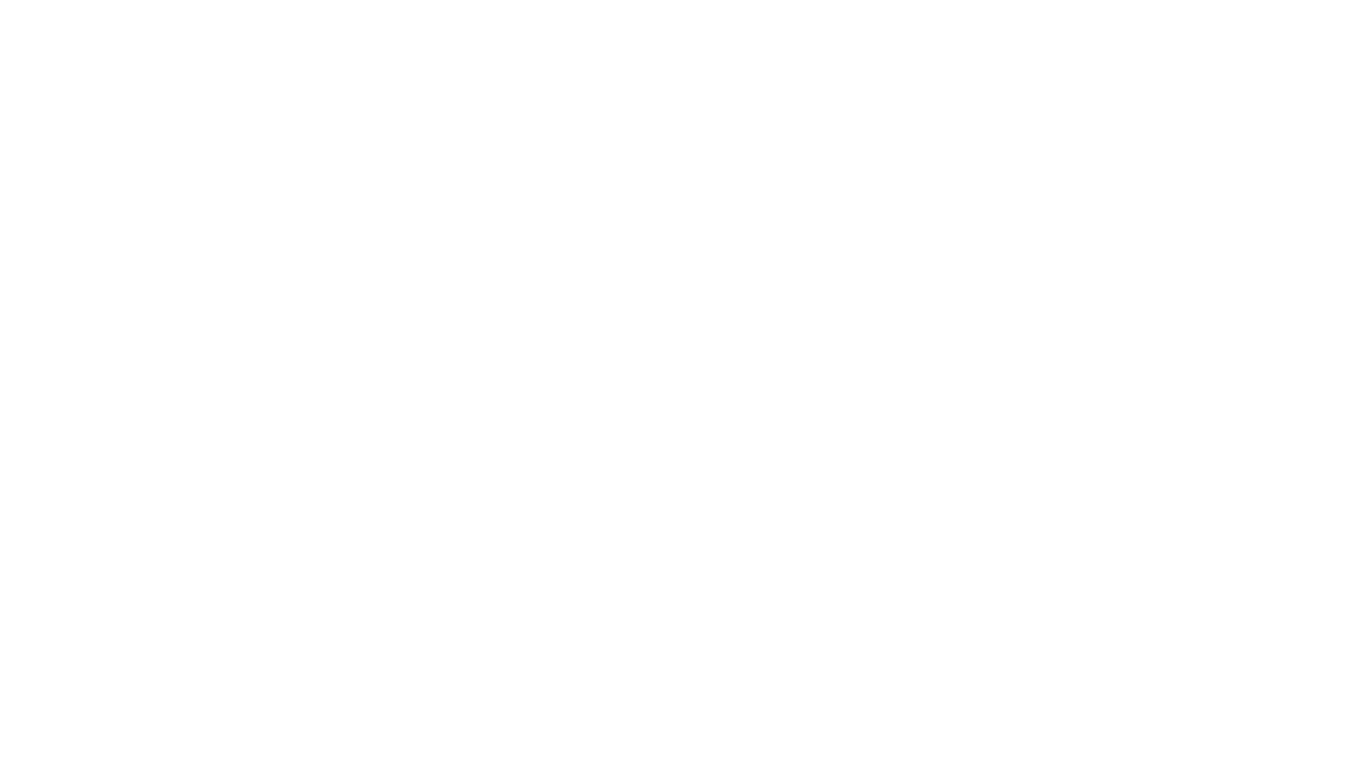 scroll, scrollTop: 0, scrollLeft: 0, axis: both 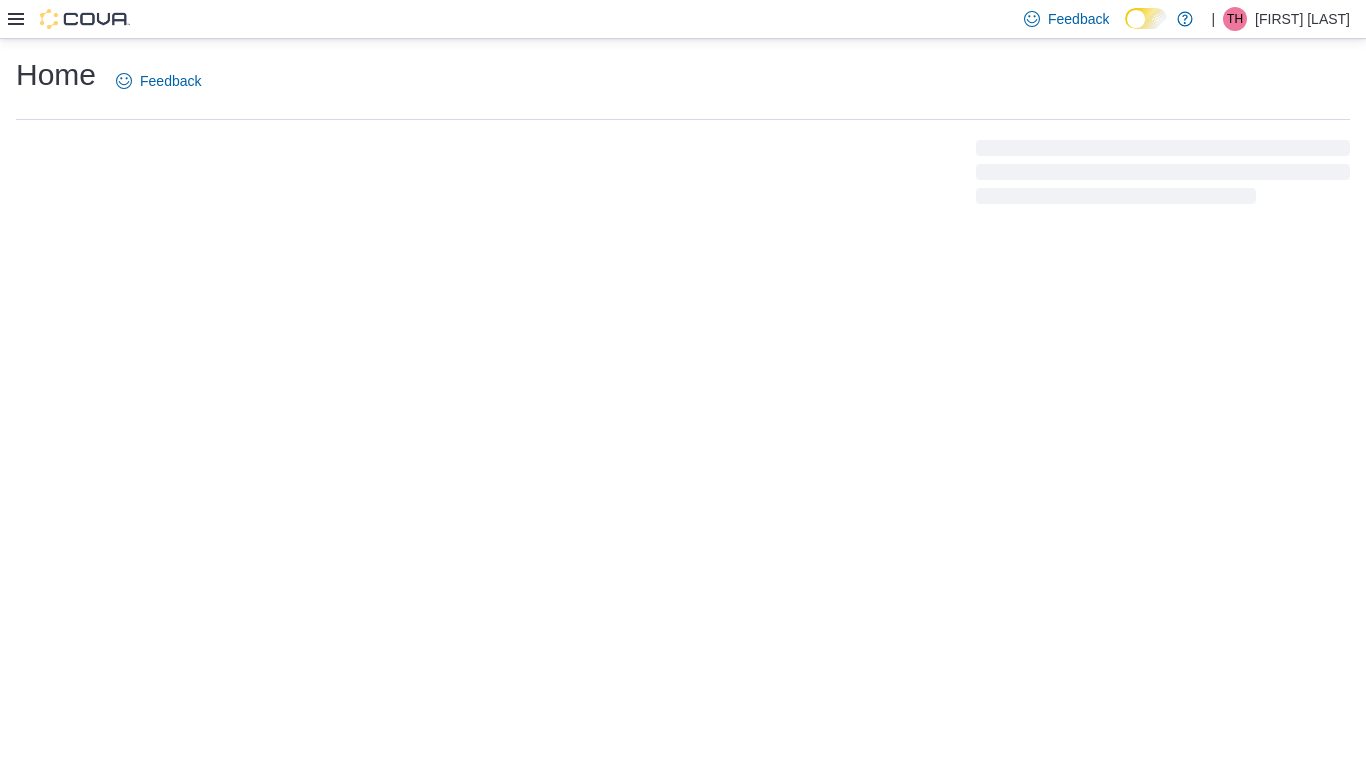 click 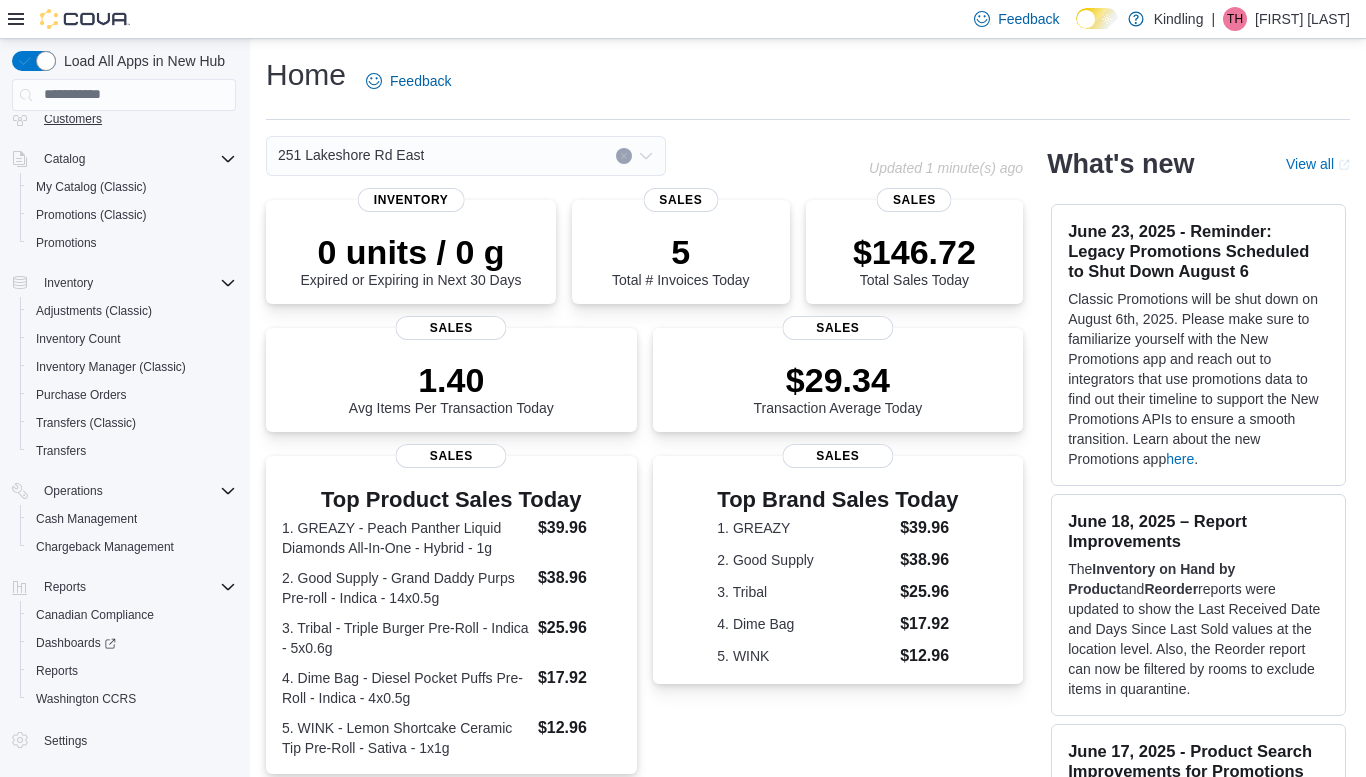 scroll, scrollTop: 58, scrollLeft: 0, axis: vertical 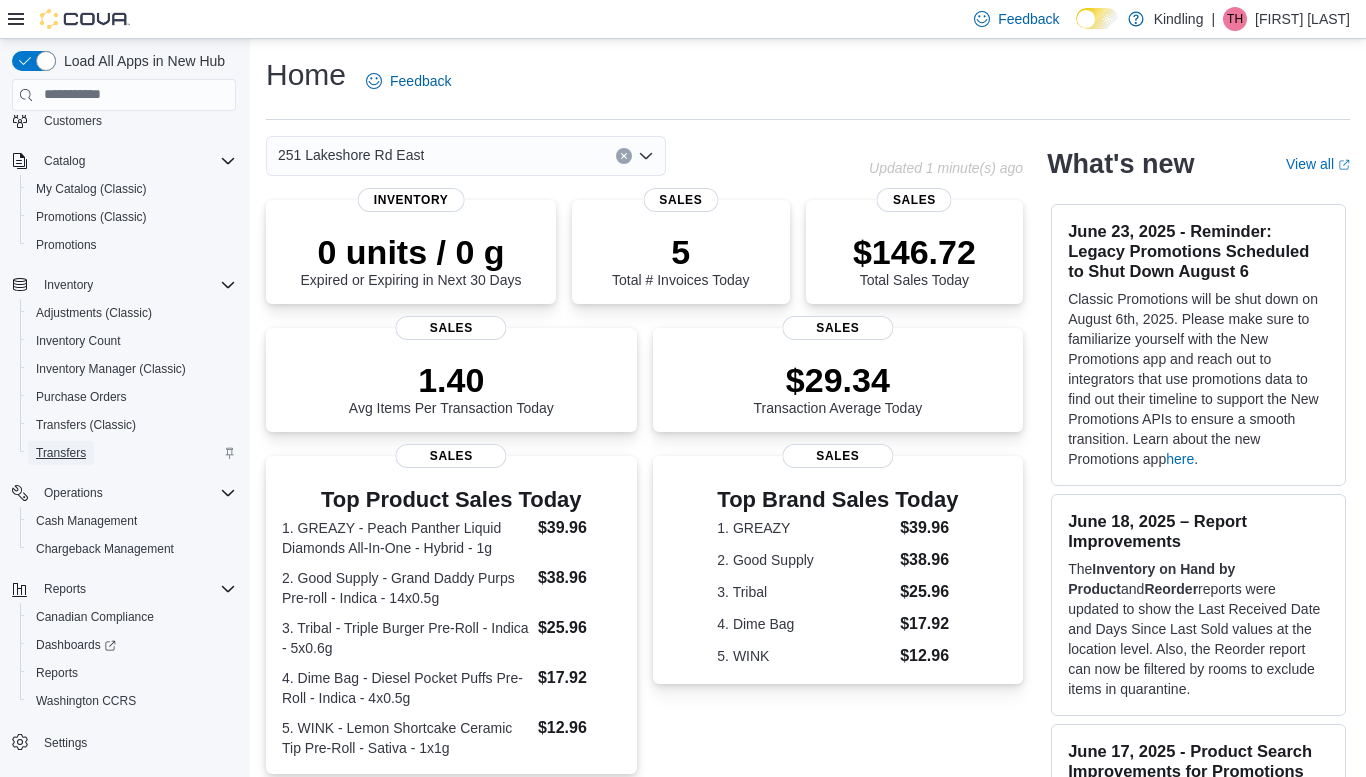 click on "Transfers" at bounding box center [61, 453] 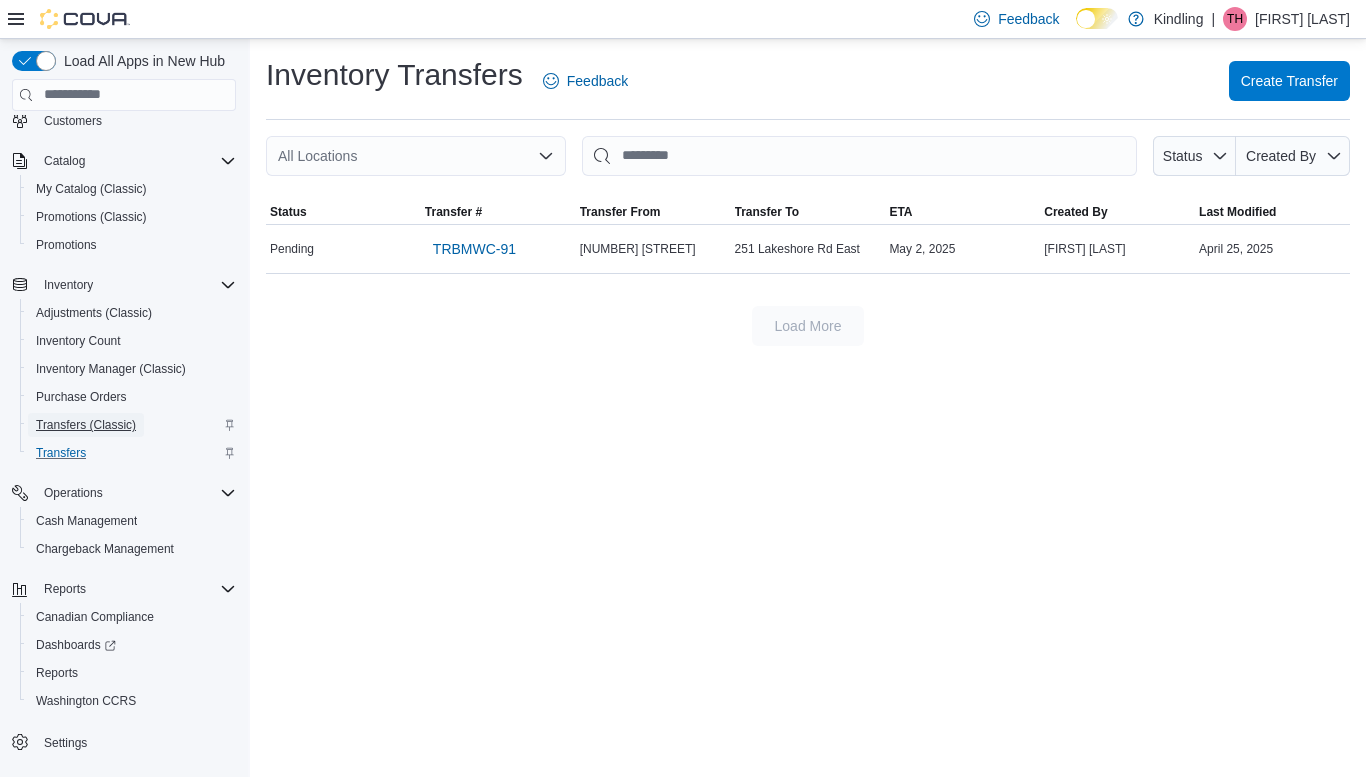 click on "Transfers (Classic)" at bounding box center [86, 425] 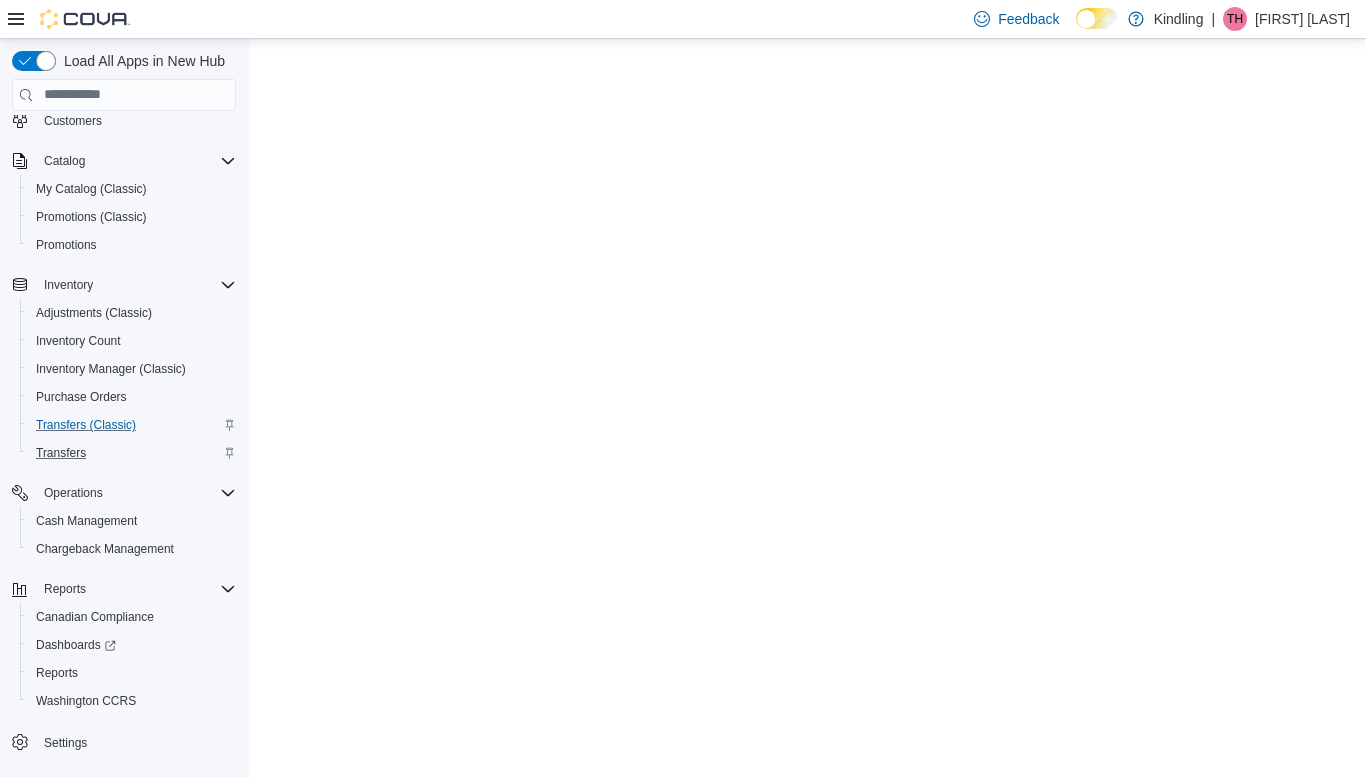 scroll, scrollTop: 0, scrollLeft: 0, axis: both 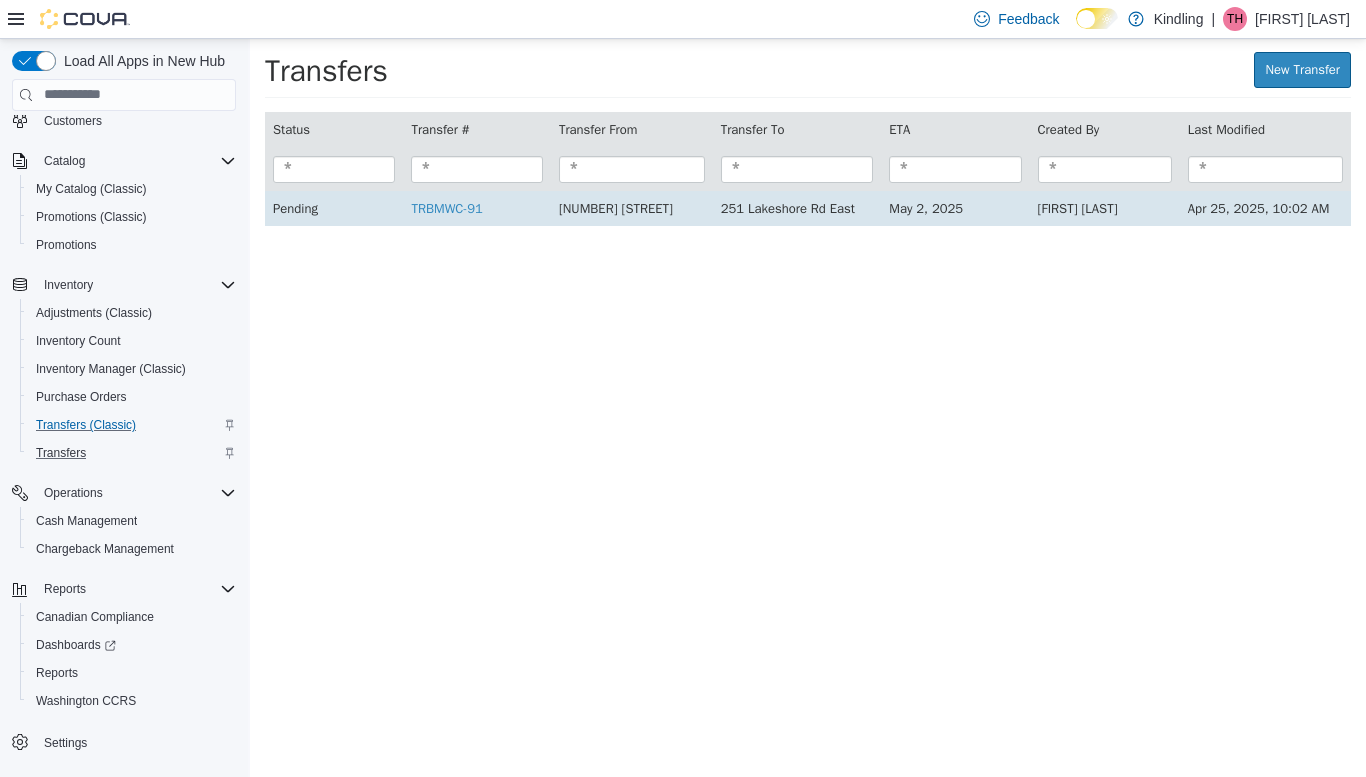 click on "[NUMBER] [STREET]" at bounding box center (632, 208) 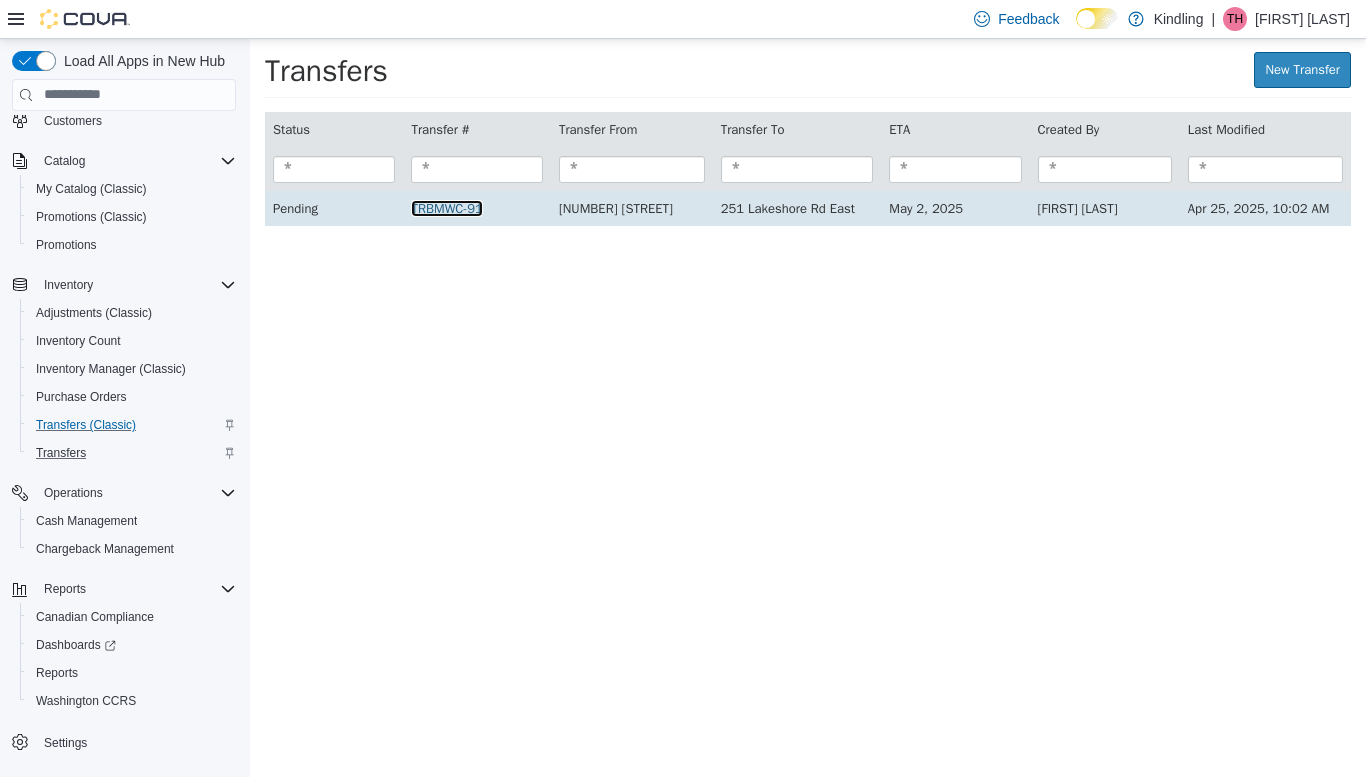 click on "TRBMWC-91" at bounding box center (446, 207) 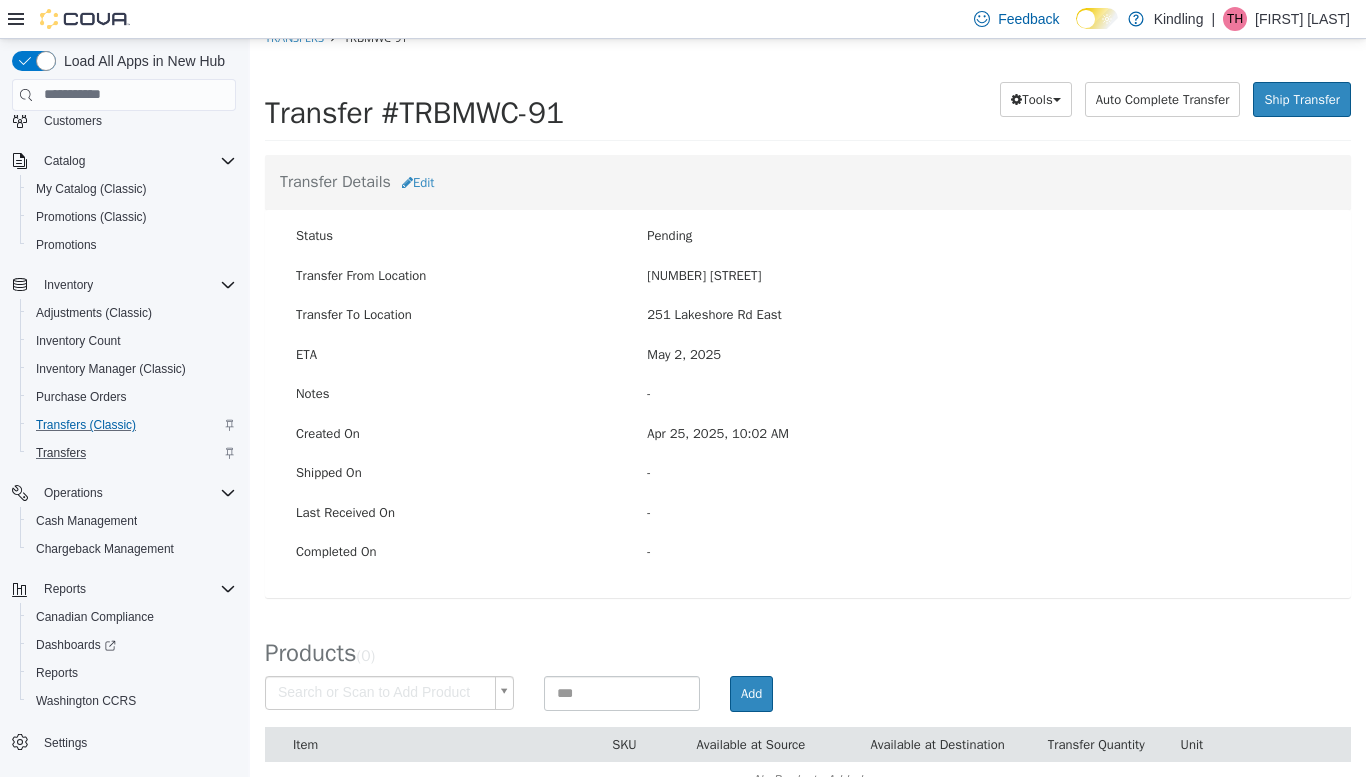 scroll, scrollTop: 15, scrollLeft: 0, axis: vertical 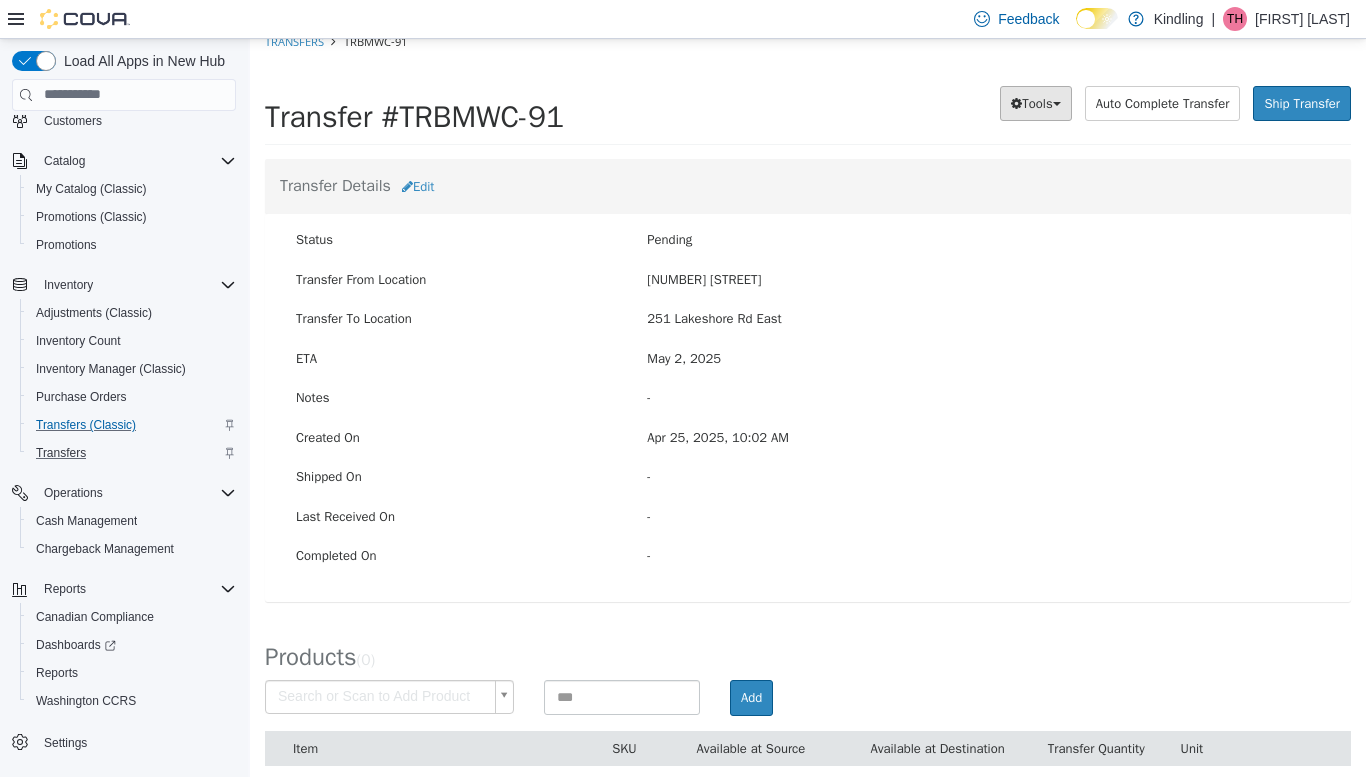 click on "Tools" at bounding box center [1035, 103] 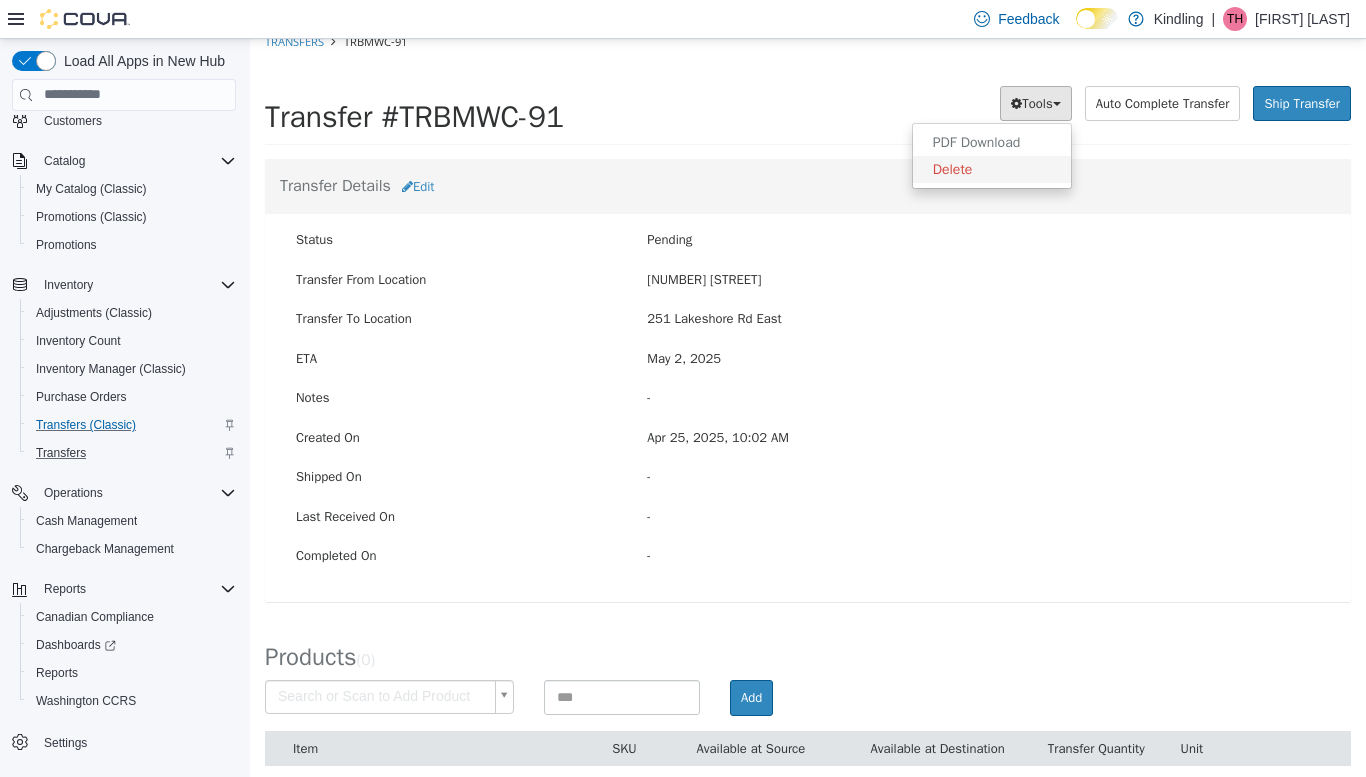 click on "Delete" at bounding box center (992, 168) 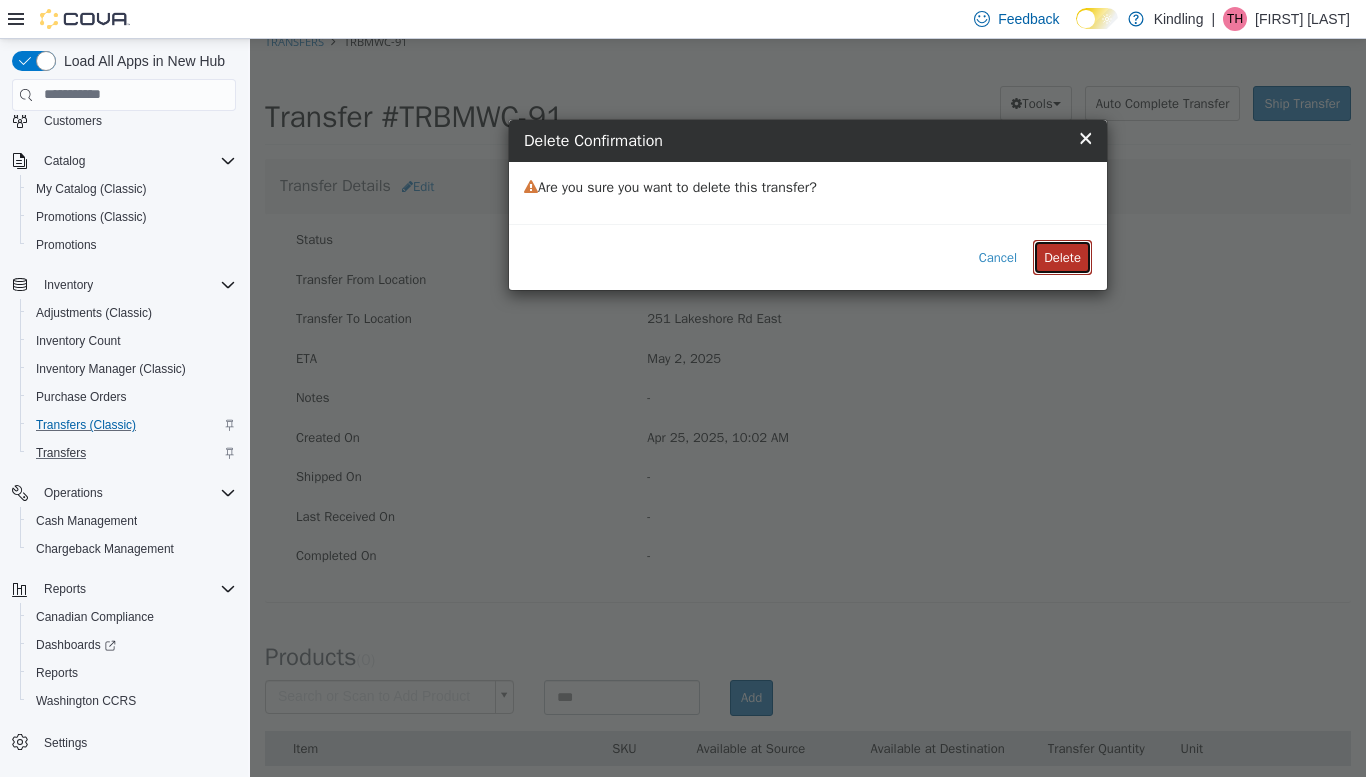 click on "Delete" at bounding box center (1062, 257) 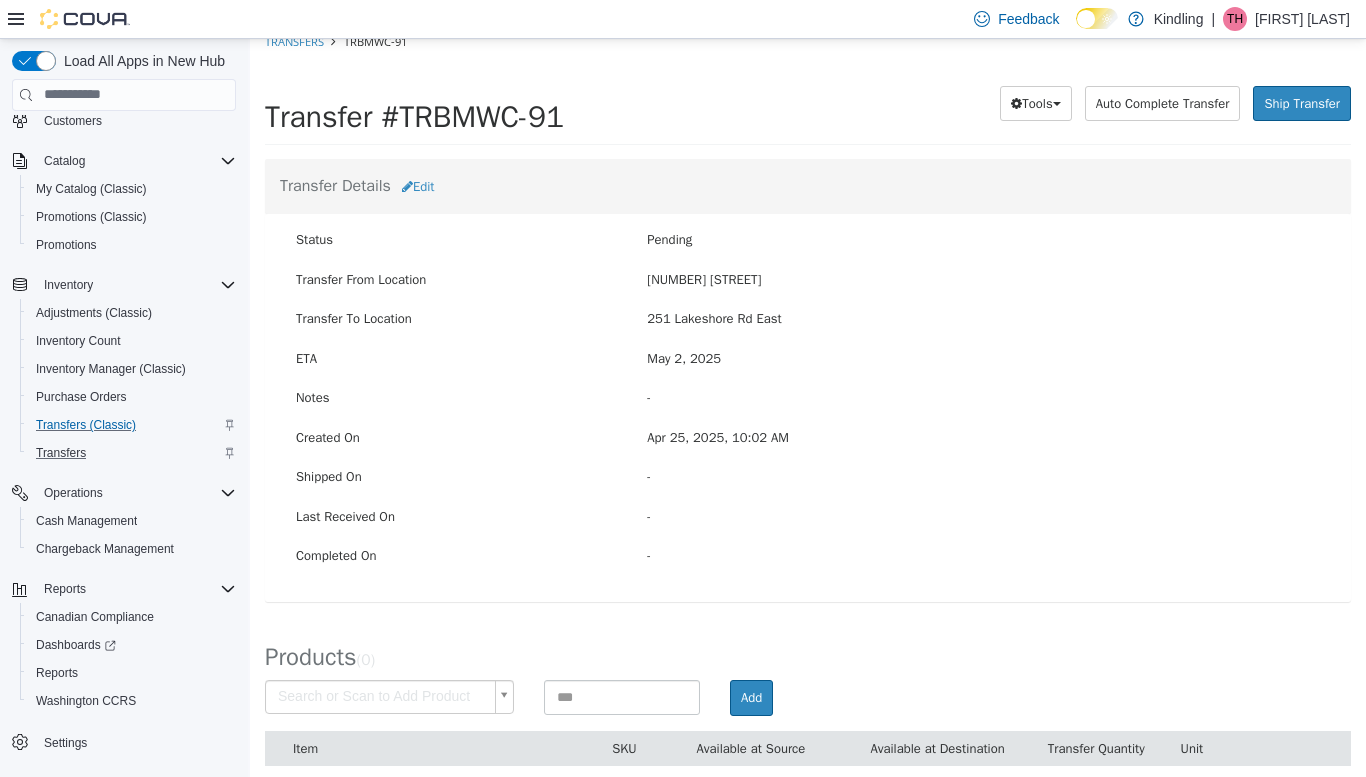 scroll, scrollTop: 0, scrollLeft: 0, axis: both 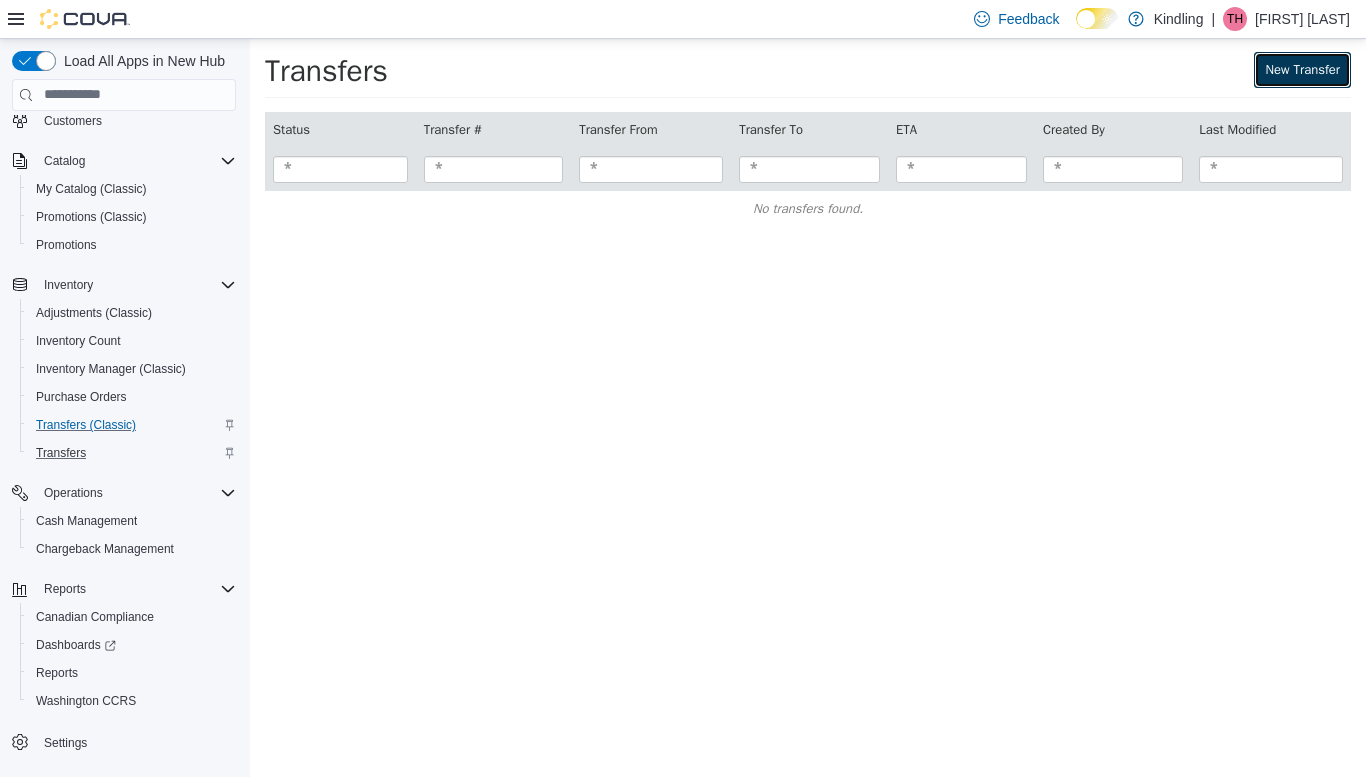 click on "New Transfer" at bounding box center [1302, 69] 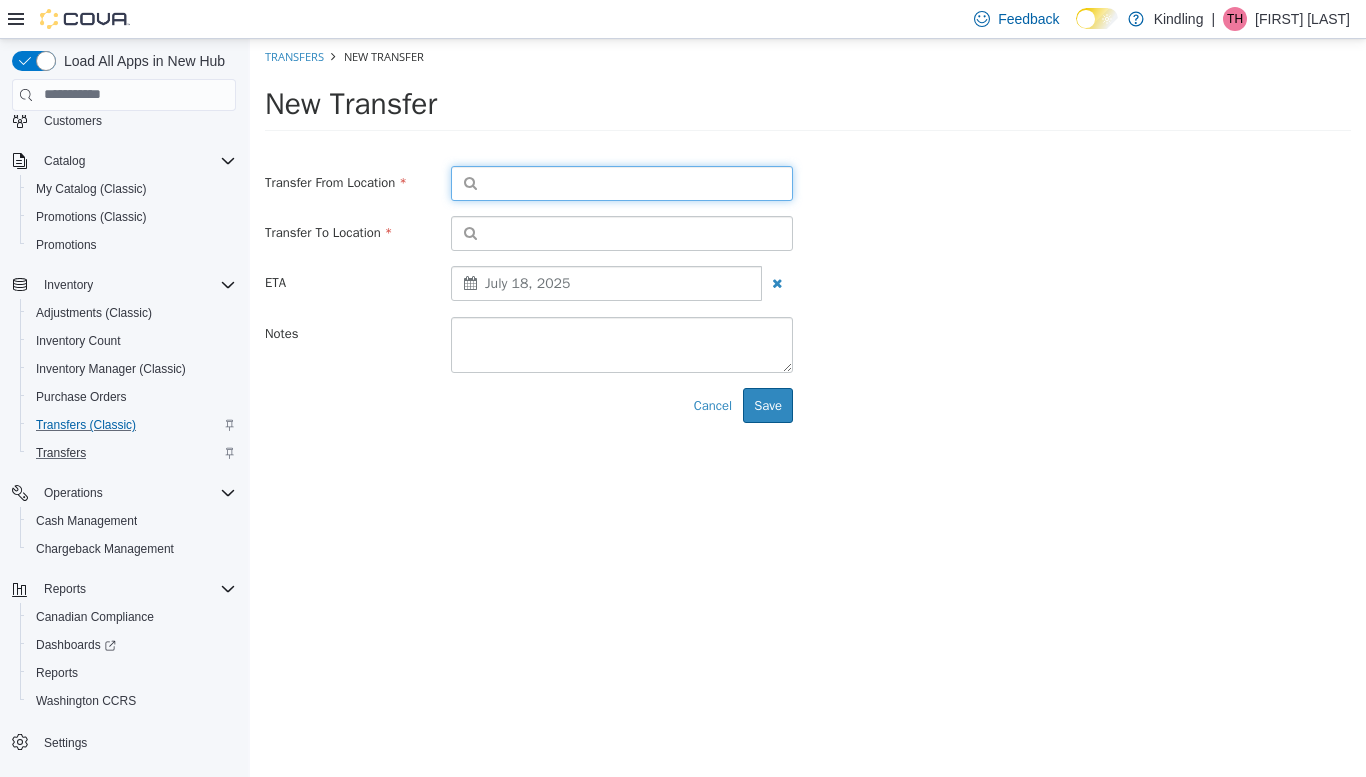 click at bounding box center [622, 182] 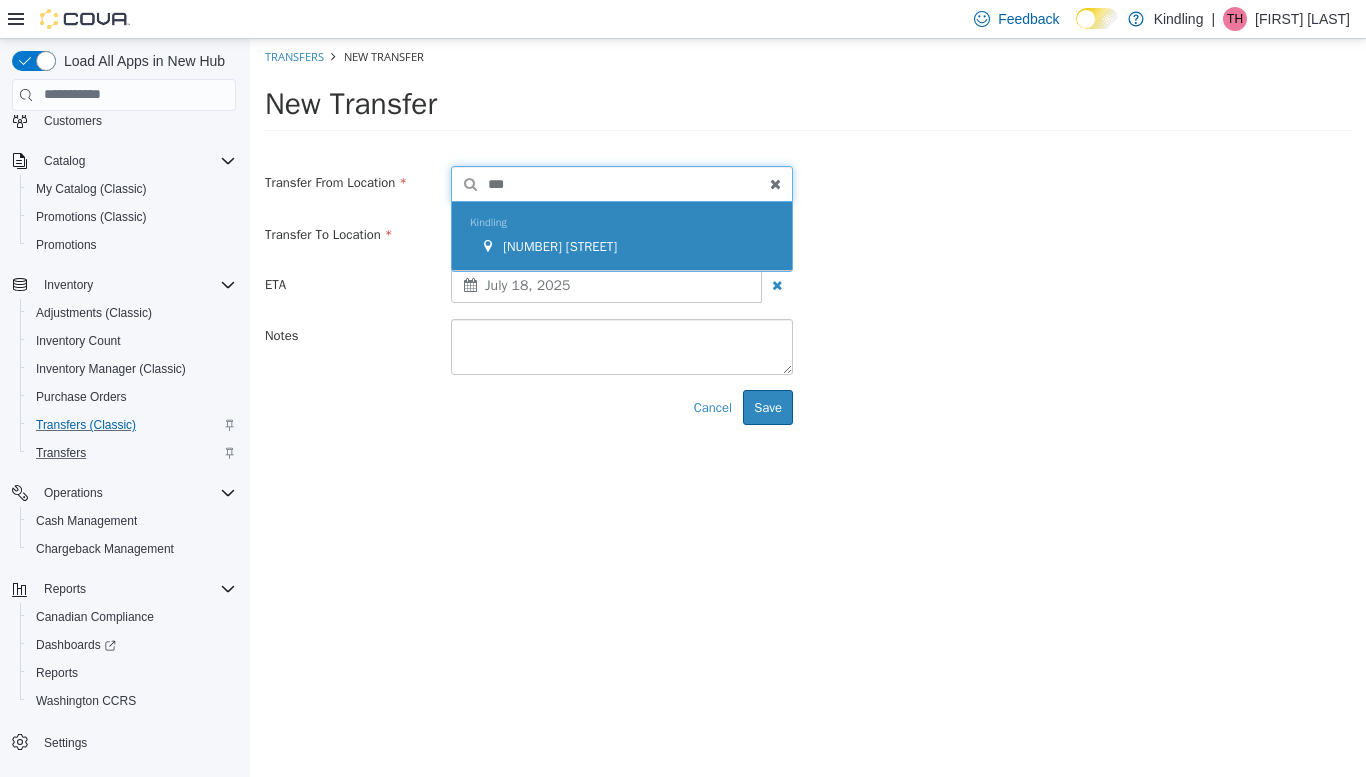 type on "***" 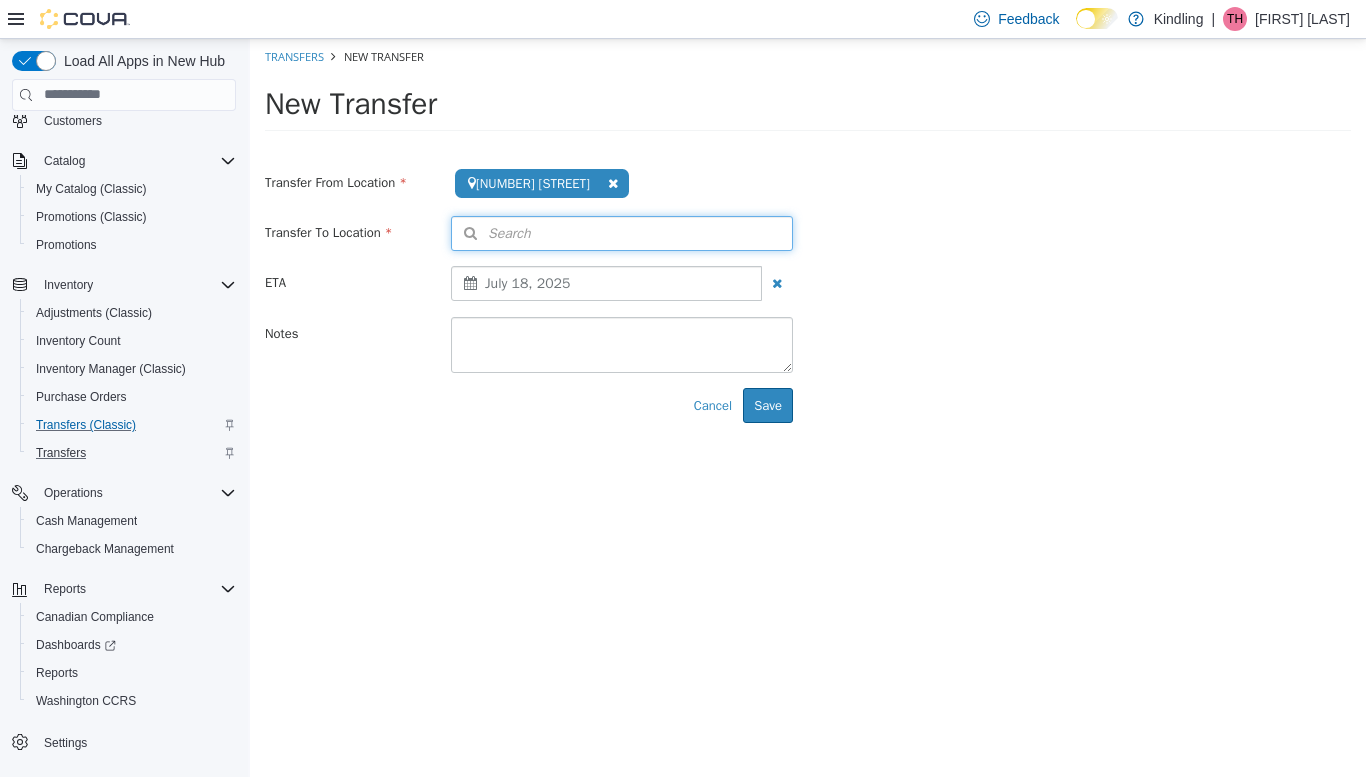 click on "Search" at bounding box center [622, 232] 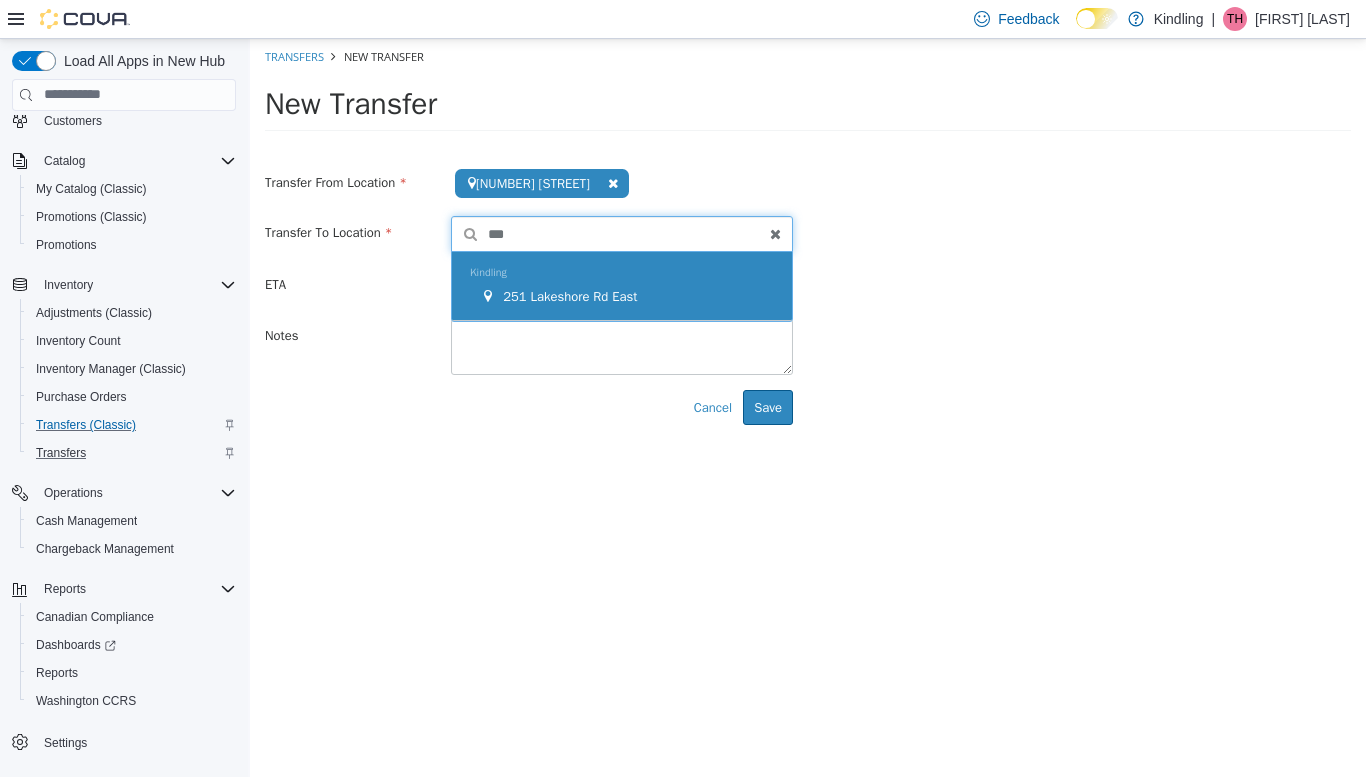 type on "***" 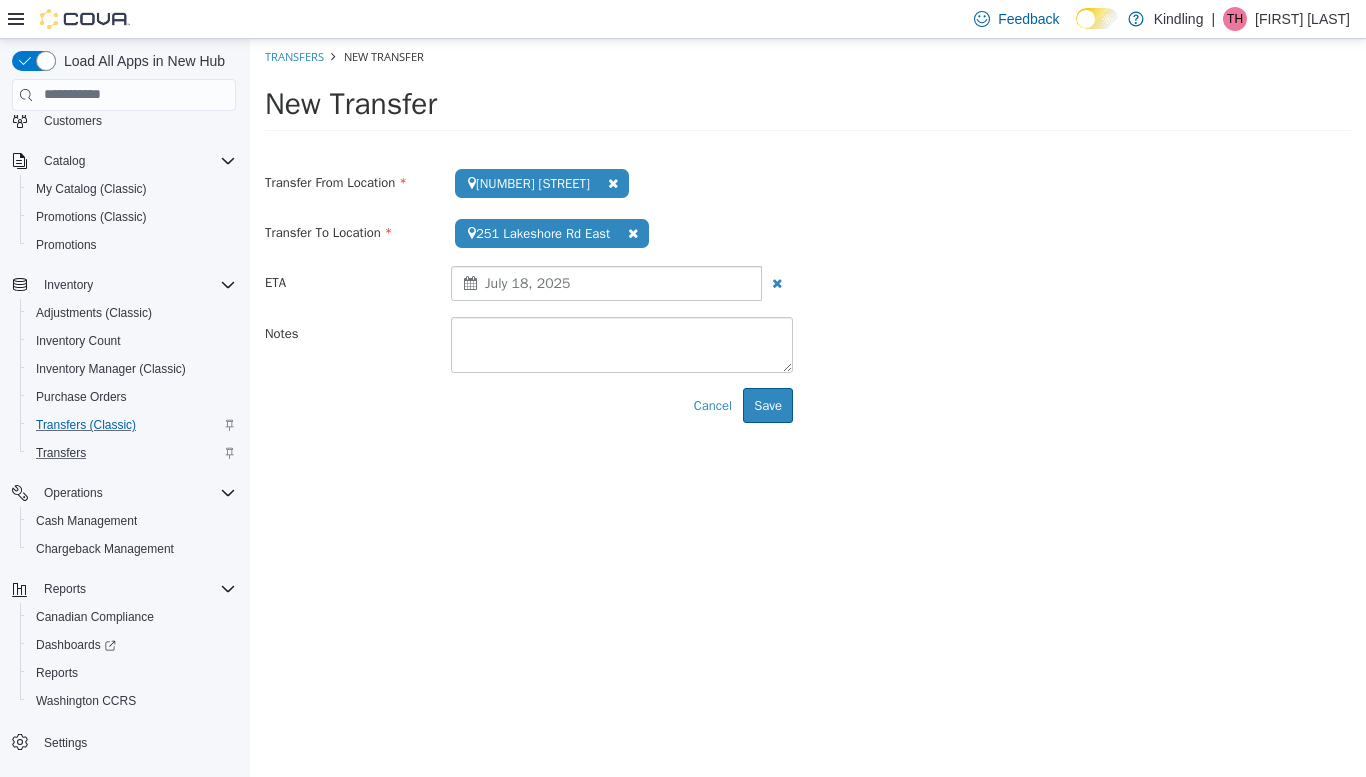 click on "July 18, 2025" at bounding box center (606, 282) 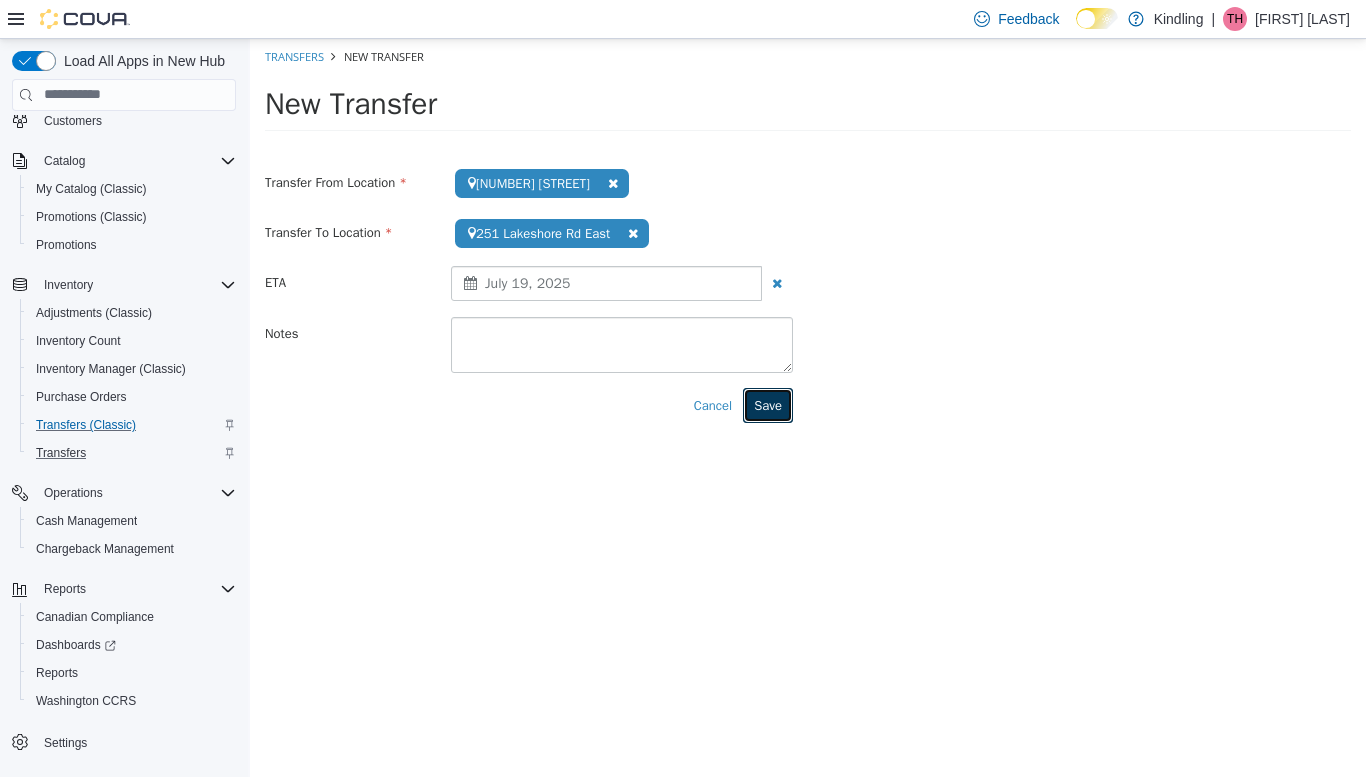 click on "Save" at bounding box center [768, 405] 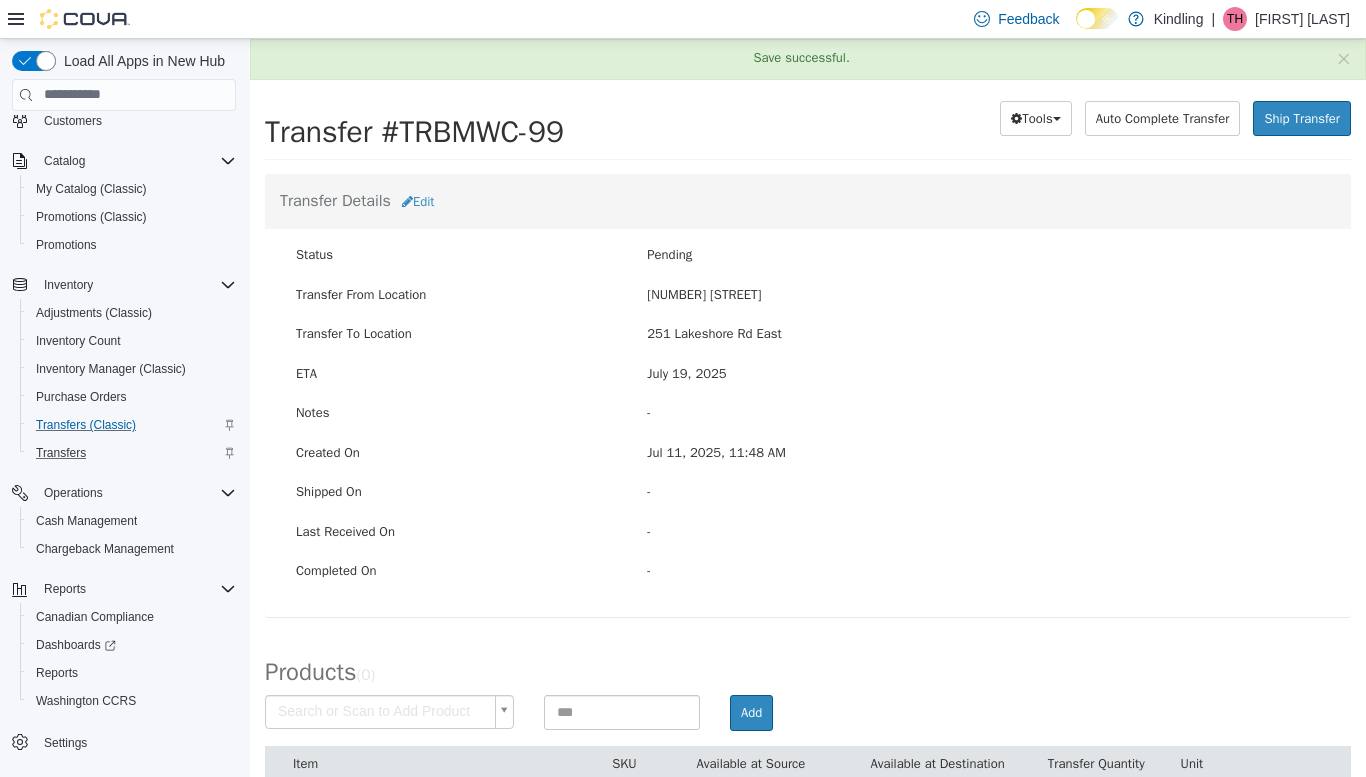 scroll, scrollTop: 61, scrollLeft: 0, axis: vertical 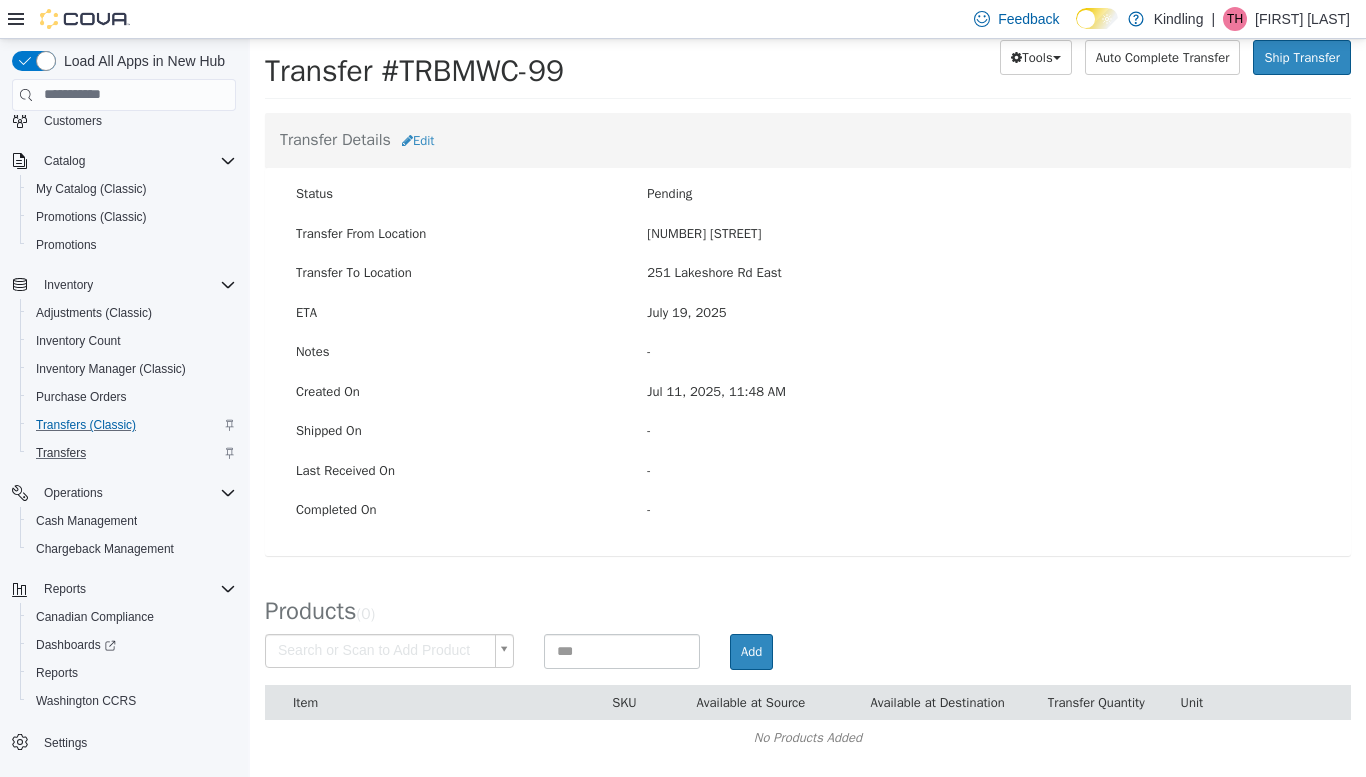 click on "×
Save successful.
Transfers
TRBMWC-99
Transfer #TRBMWC-99
Preparing Download...  Tools  PDF Download
Delete
Auto Complete Transfer Ship Transfer
Transfer Details  Edit Status
Pending
Transfer From Location
[NUMBER] [STREET]
Transfer To Location
[NUMBER] [STREET]
ETA July 19, 2025 Notes -
Created On Jul 11, 2025, 11:48 AM Shipped On - Last Received On - Completed On - Products  ( 0 )
Search or Scan to Add Product                             Add
Item SKU Available at Source Available at Destination Transfer Quantity Unit No Products Added
Jul 2025 Su Mo Tu We Th Fr Sa 29 30 1 2 3 4 5 6 7 8 9 10 11 12 13 14 15 16 17 18 19 20 21 22 23 24 25 26 27 28 29 30 31 1 2 3 4 5 6 7 8 9 Aug 2025 Su Mo Tu We Th Fr Sa 27 28 29 30 31 1 2 3 4 5 6 7 8 9 10 11 12 13 14 15 16 17 18 19 20 21 22 23 24 25 26 27 28 29 30 31 1 2 3 4 5 6 07/19/2025 - 07/19/2025 Cancel Apply" at bounding box center (808, 376) 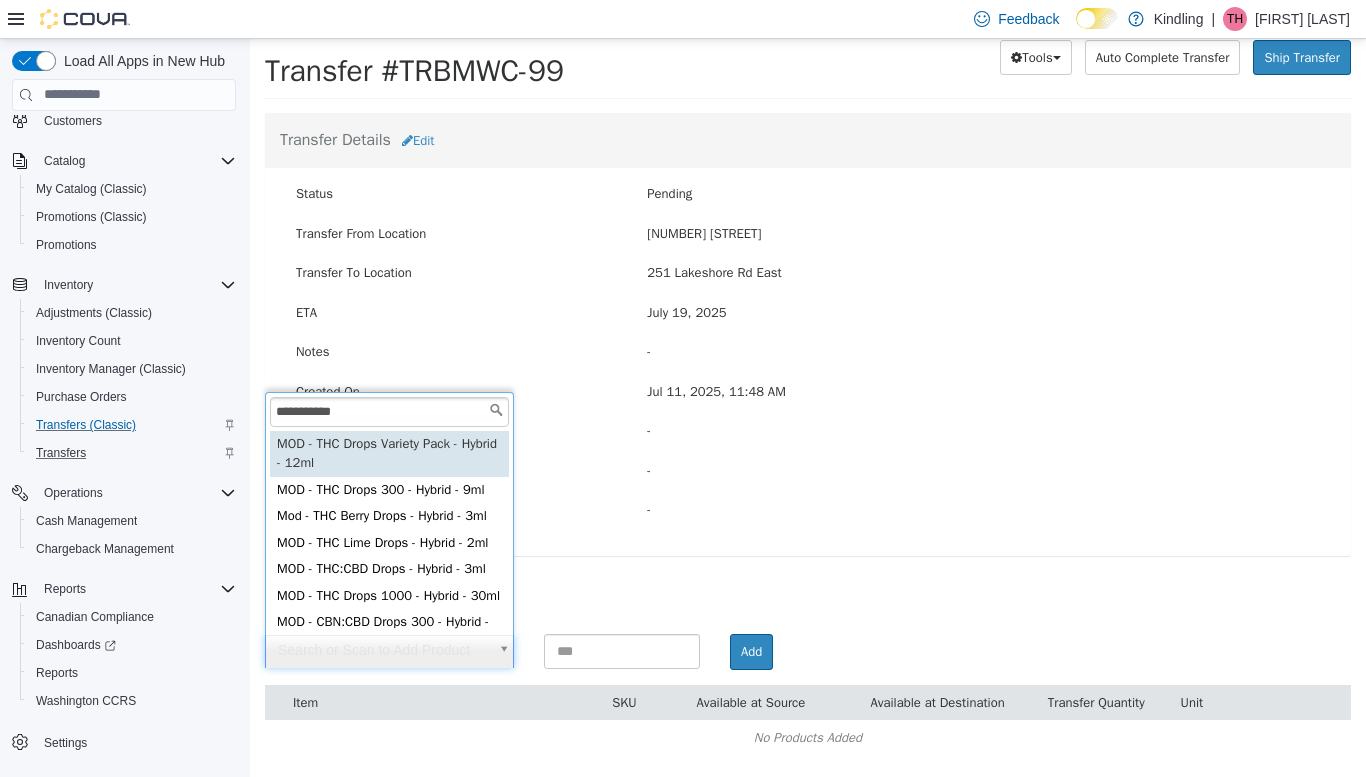 type on "**********" 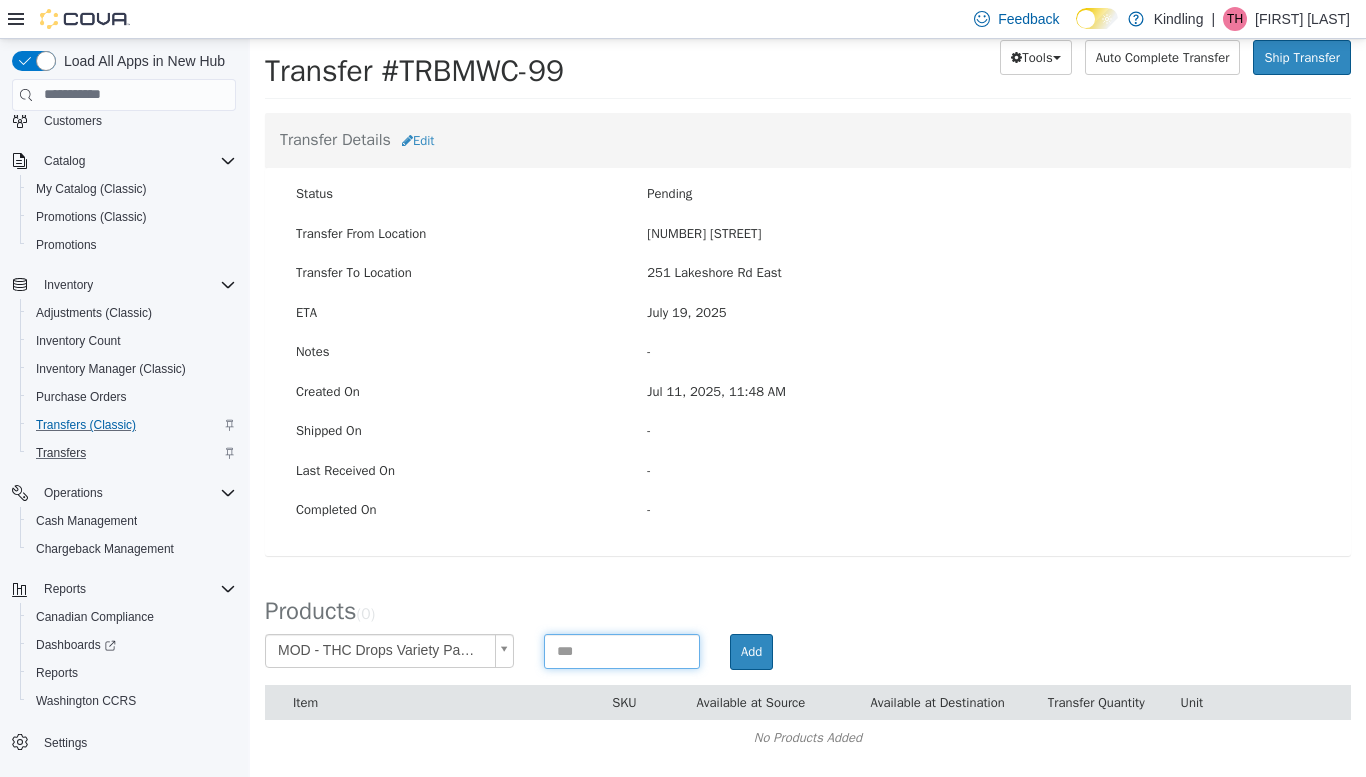 click at bounding box center (622, 650) 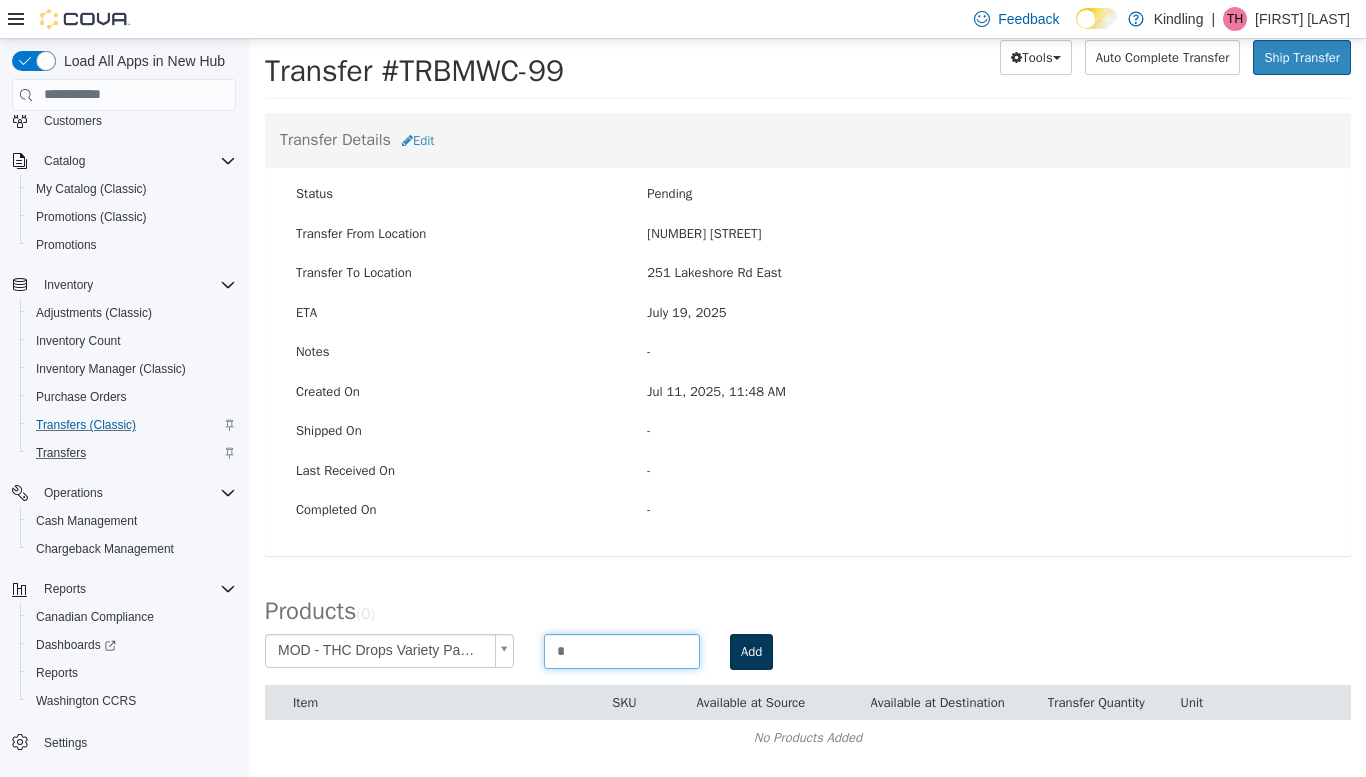 type on "*" 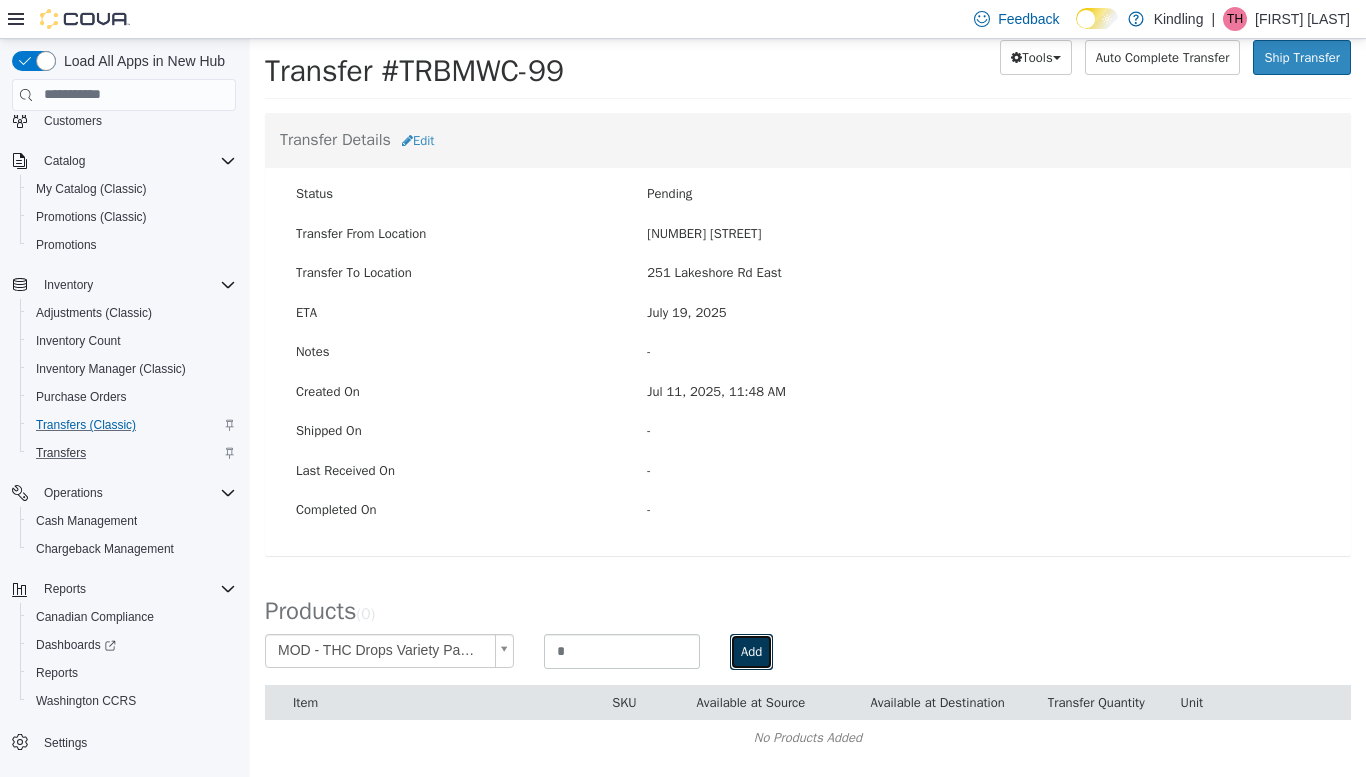 click on "Add" at bounding box center [751, 651] 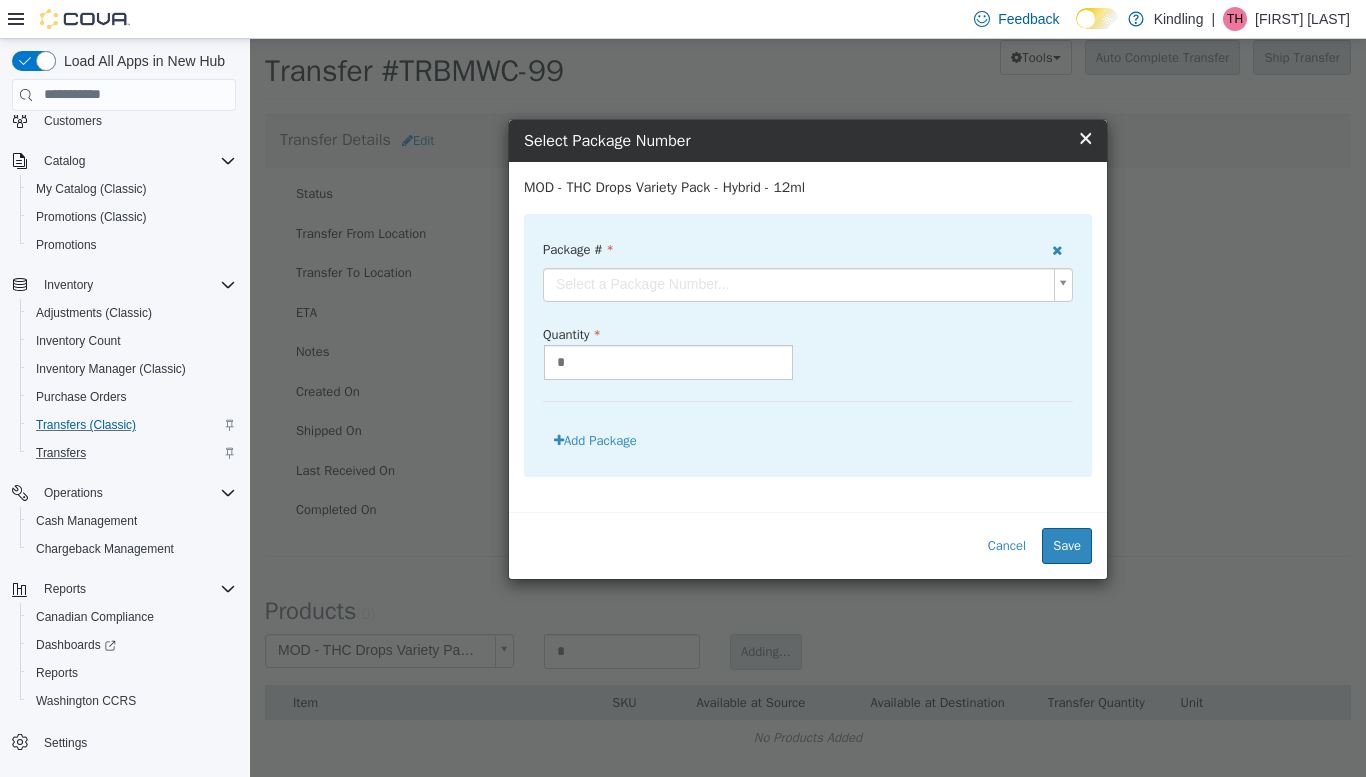 click on "**********" at bounding box center (808, 376) 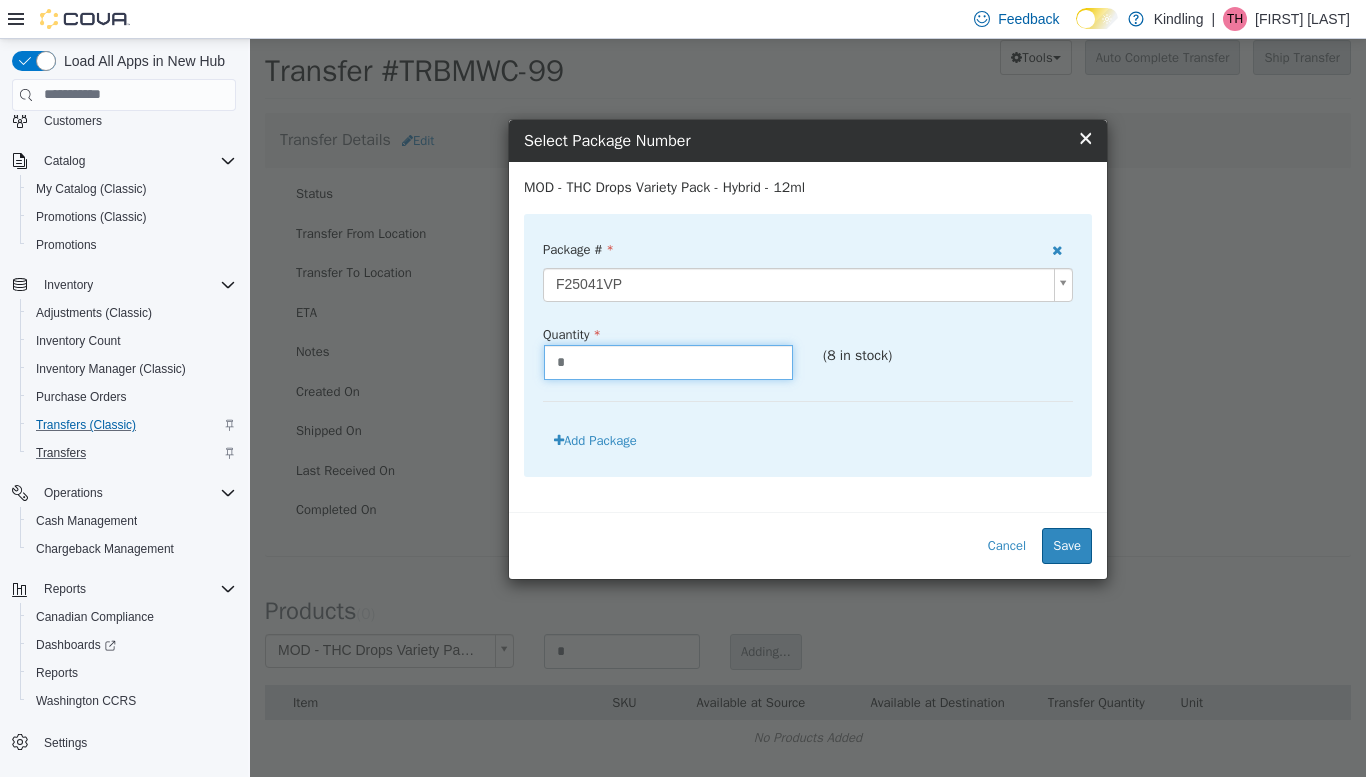 click on "*" at bounding box center [668, 361] 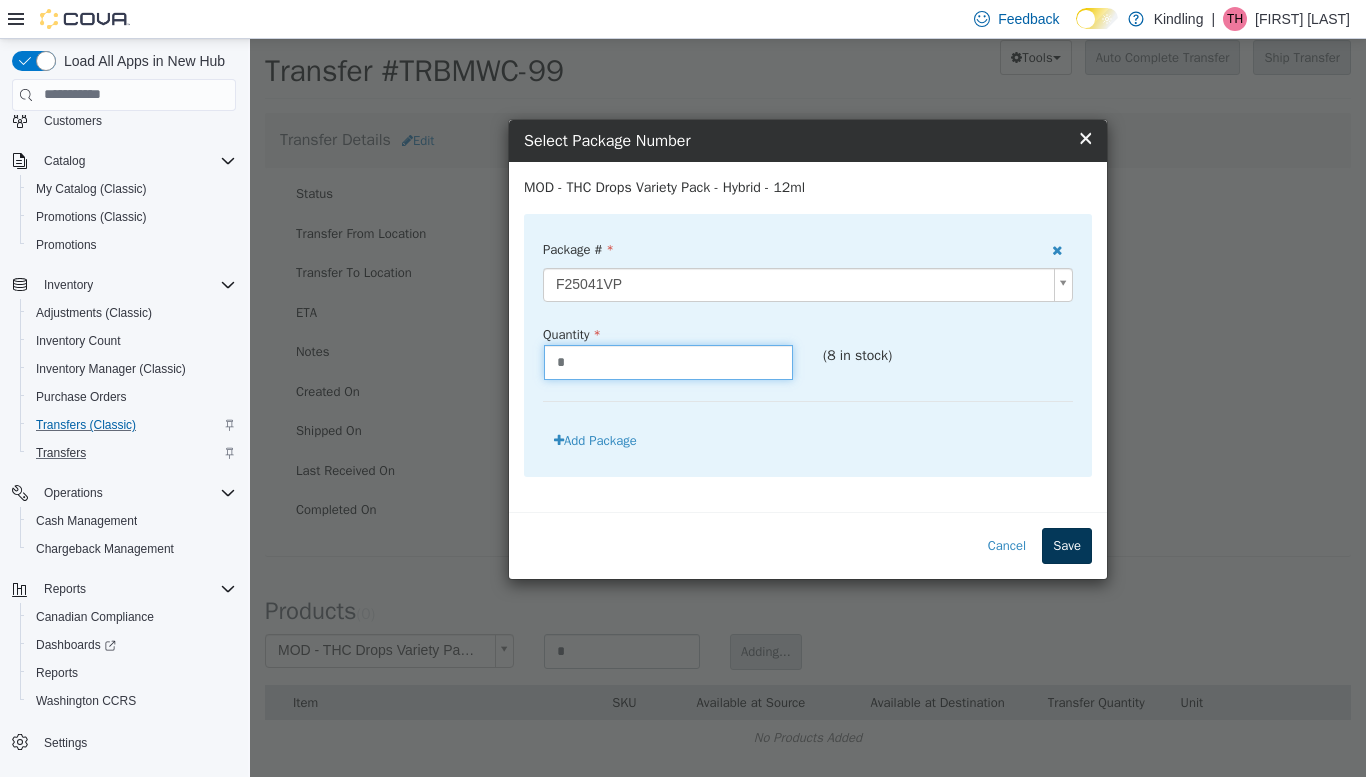 type on "*" 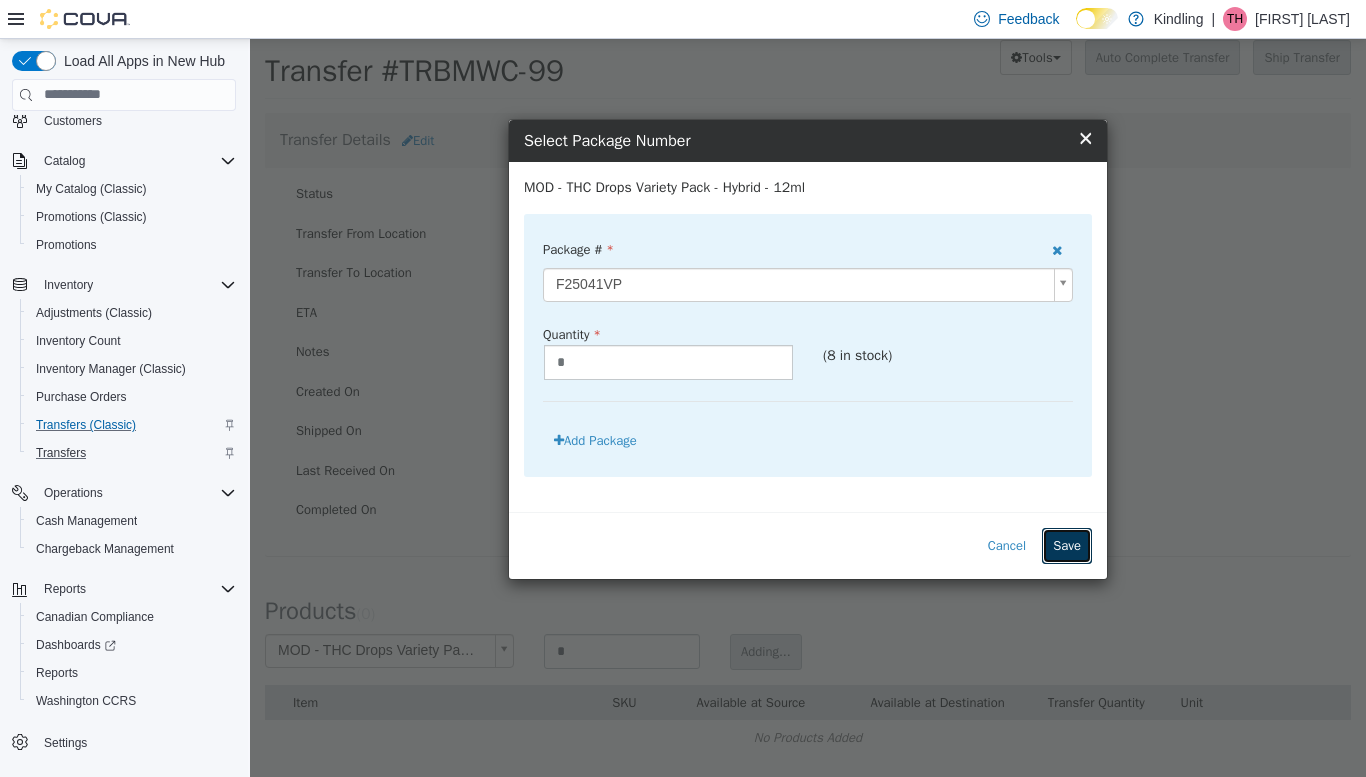 click on "Save" at bounding box center (1067, 545) 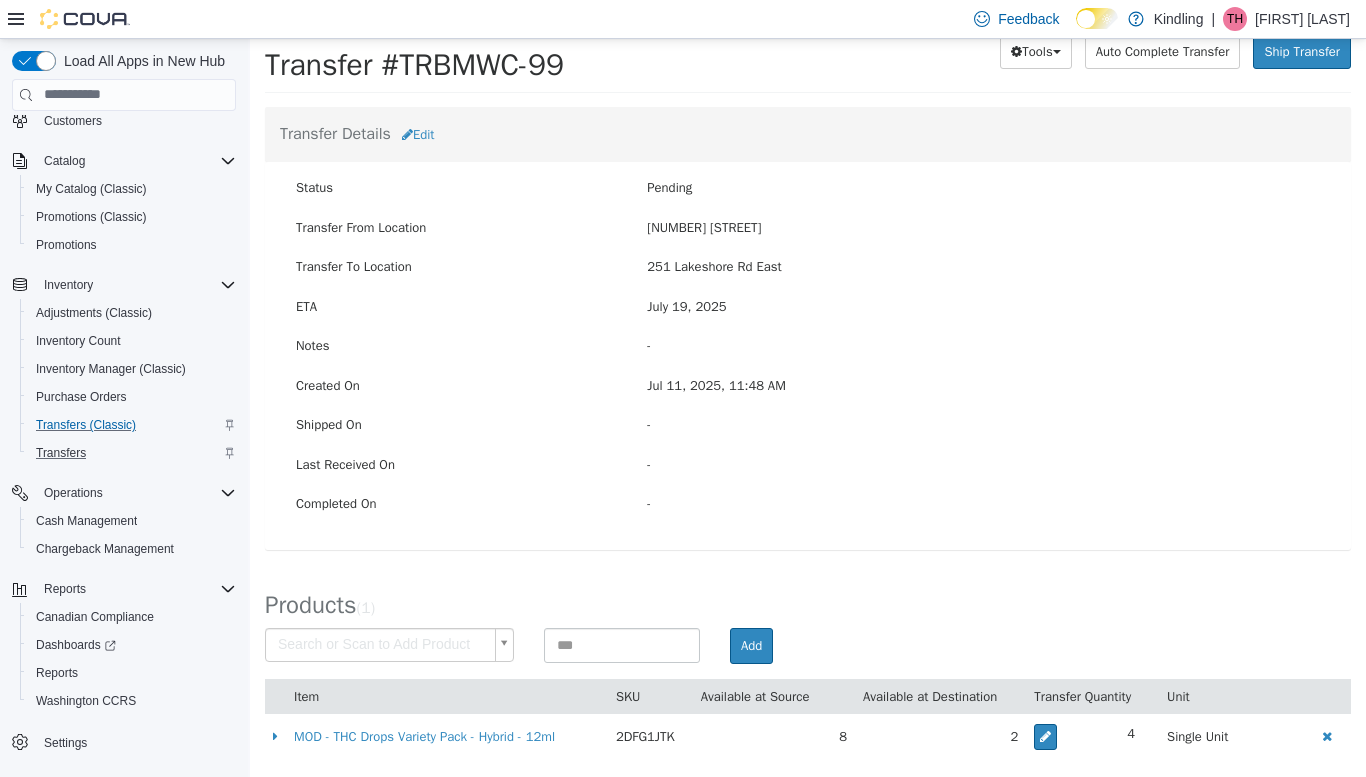 scroll, scrollTop: 70, scrollLeft: 0, axis: vertical 